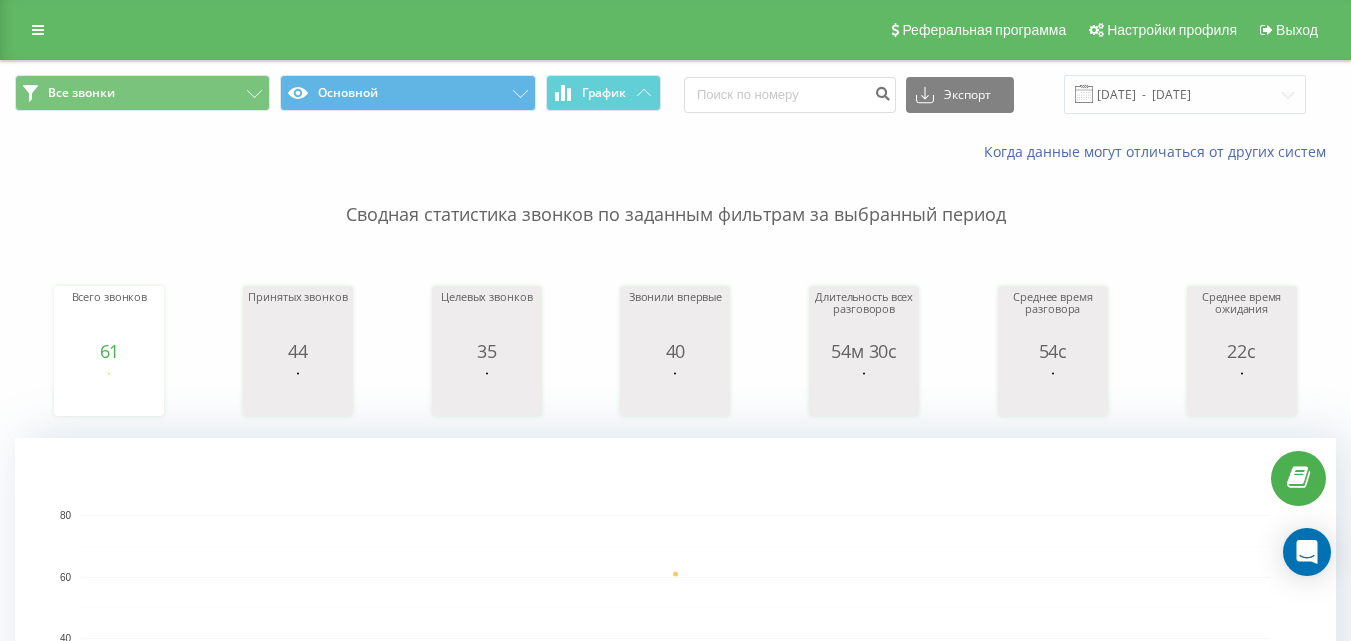 scroll, scrollTop: 800, scrollLeft: 0, axis: vertical 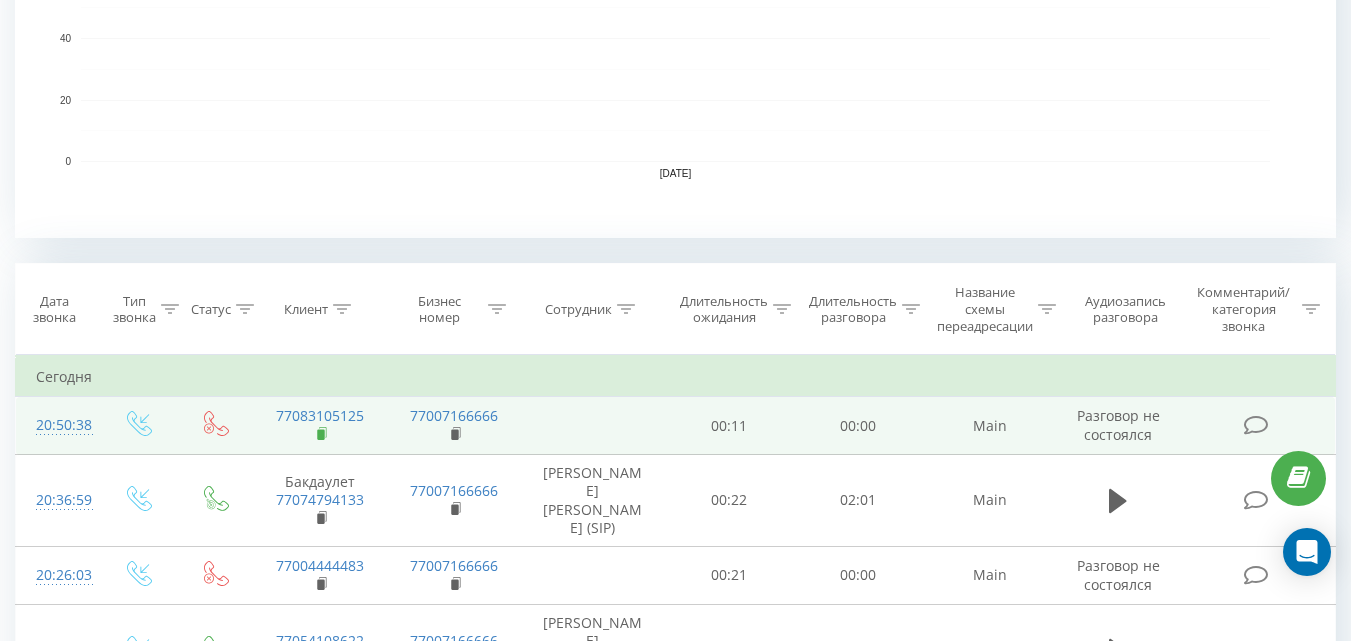 click 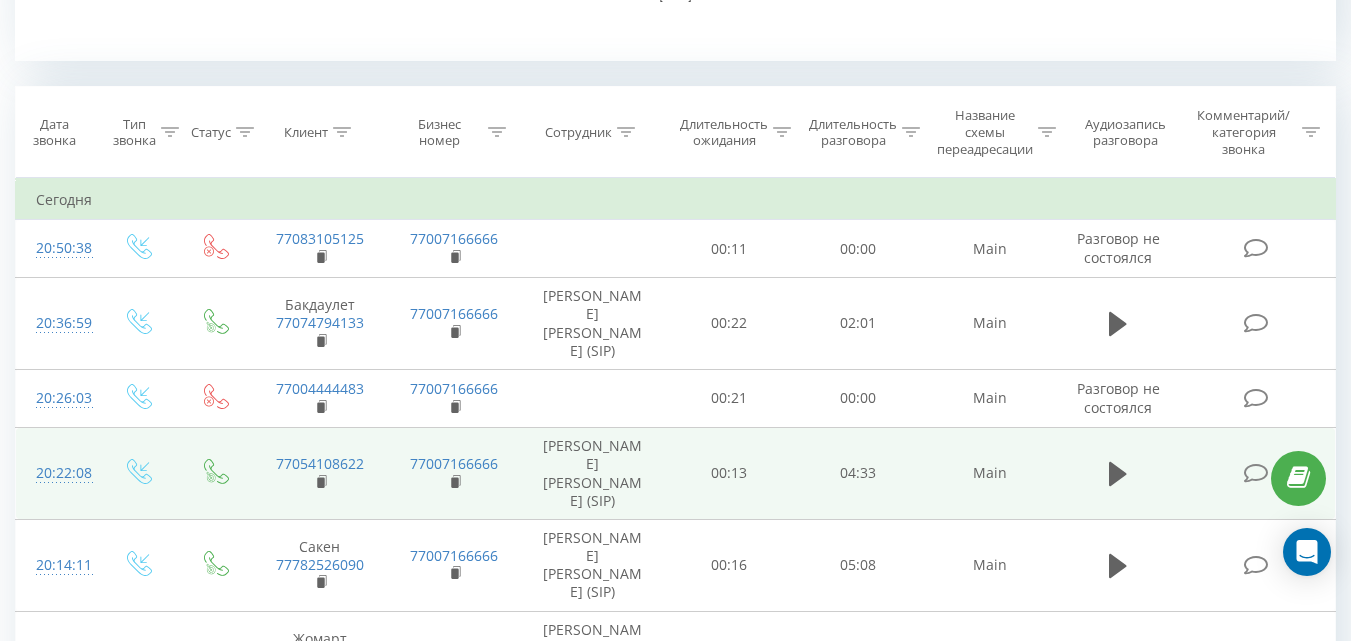 scroll, scrollTop: 800, scrollLeft: 0, axis: vertical 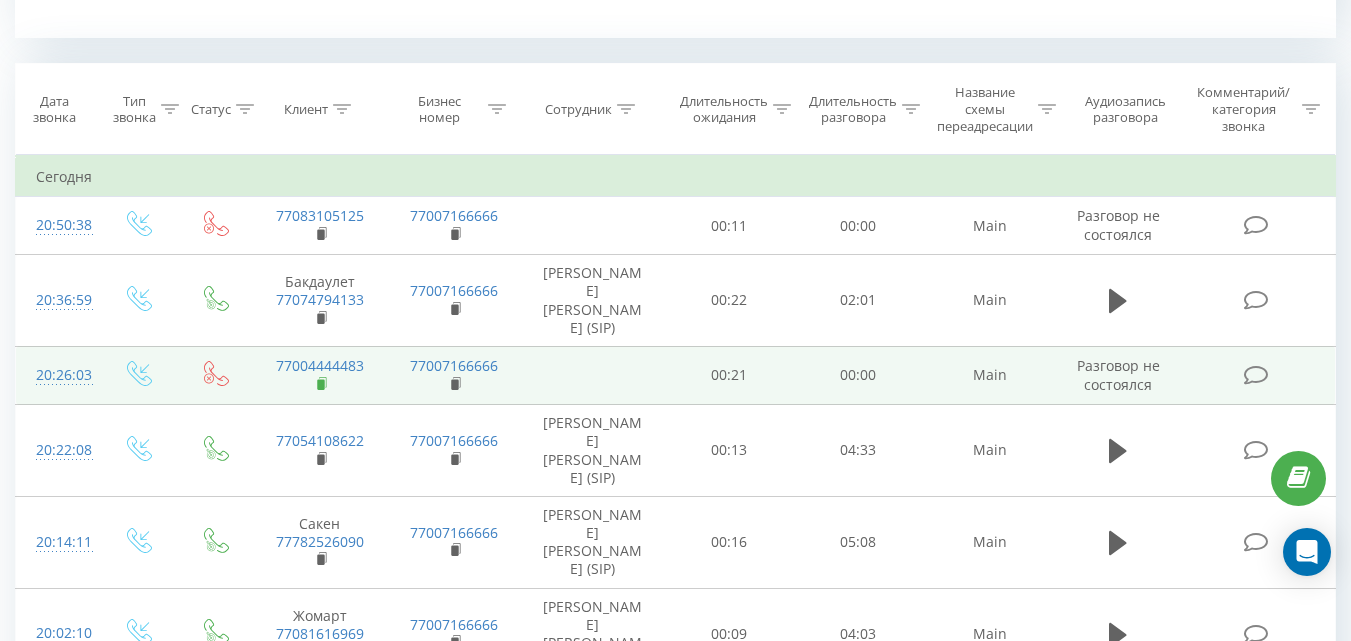 click 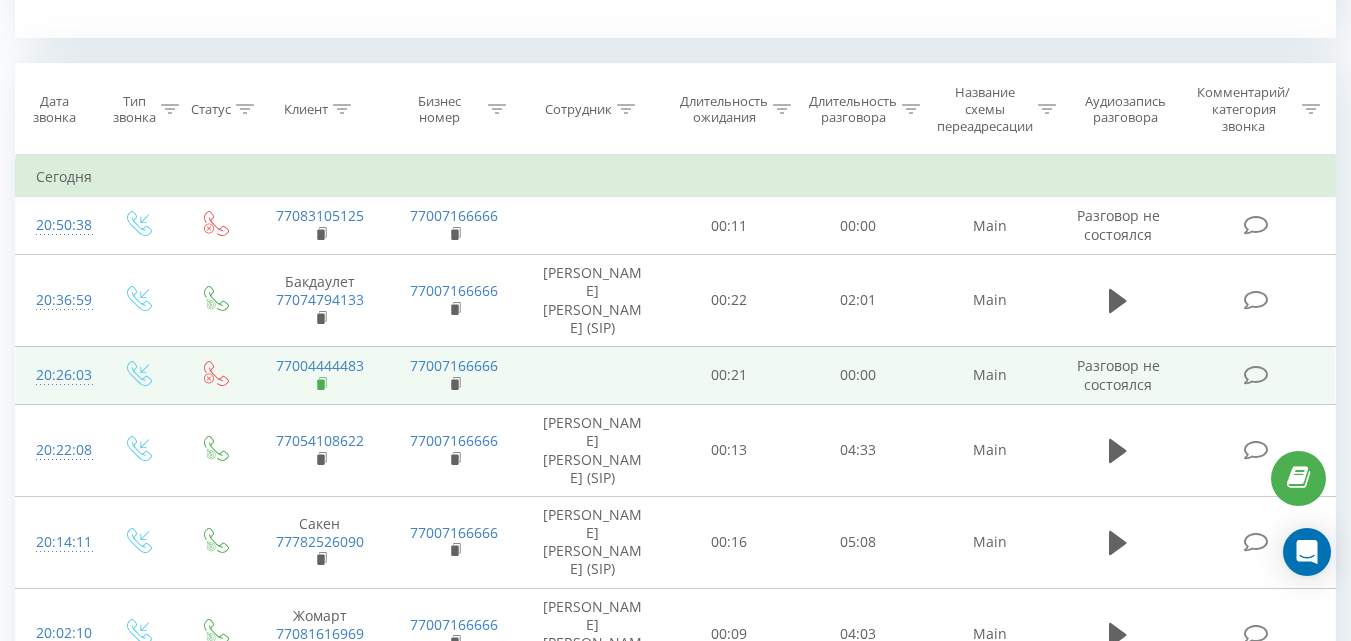 click 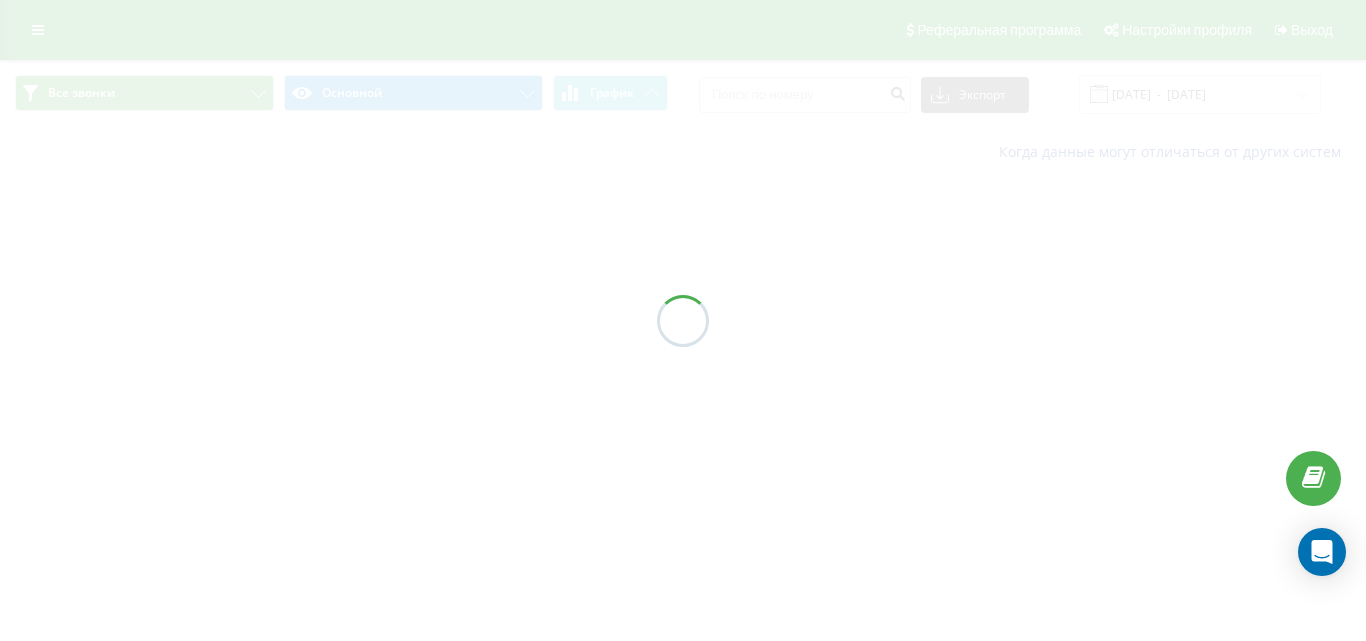 scroll, scrollTop: 0, scrollLeft: 0, axis: both 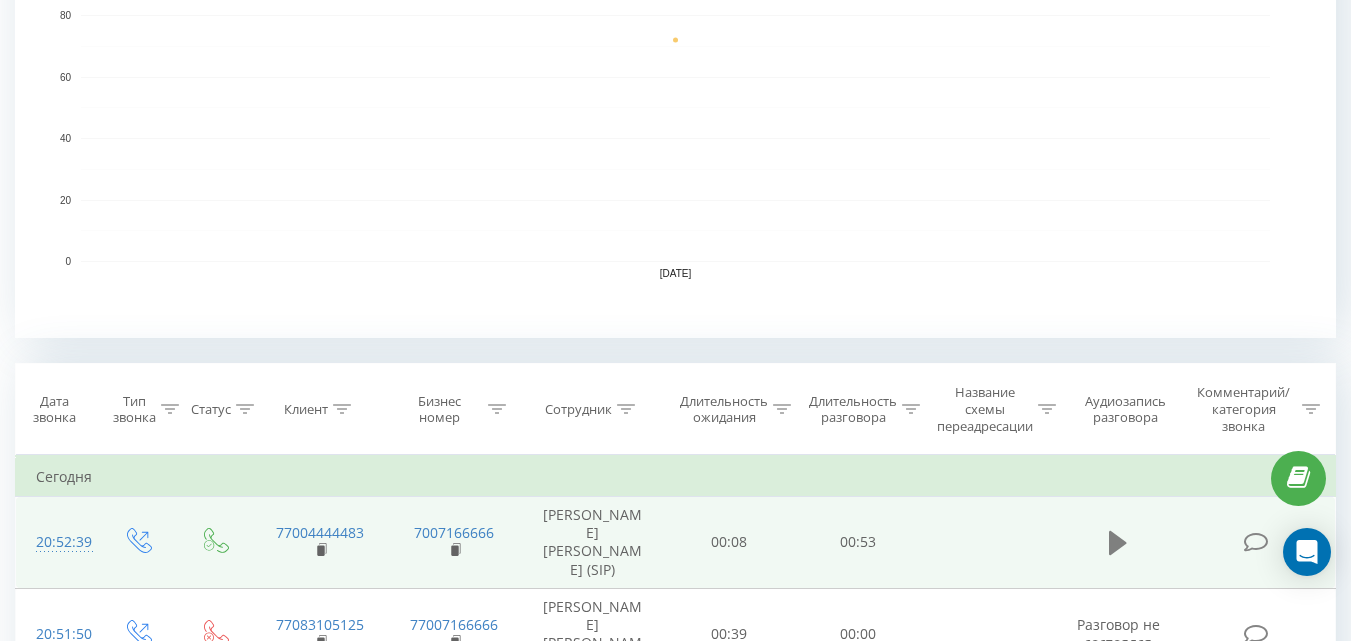 click at bounding box center [1118, 543] 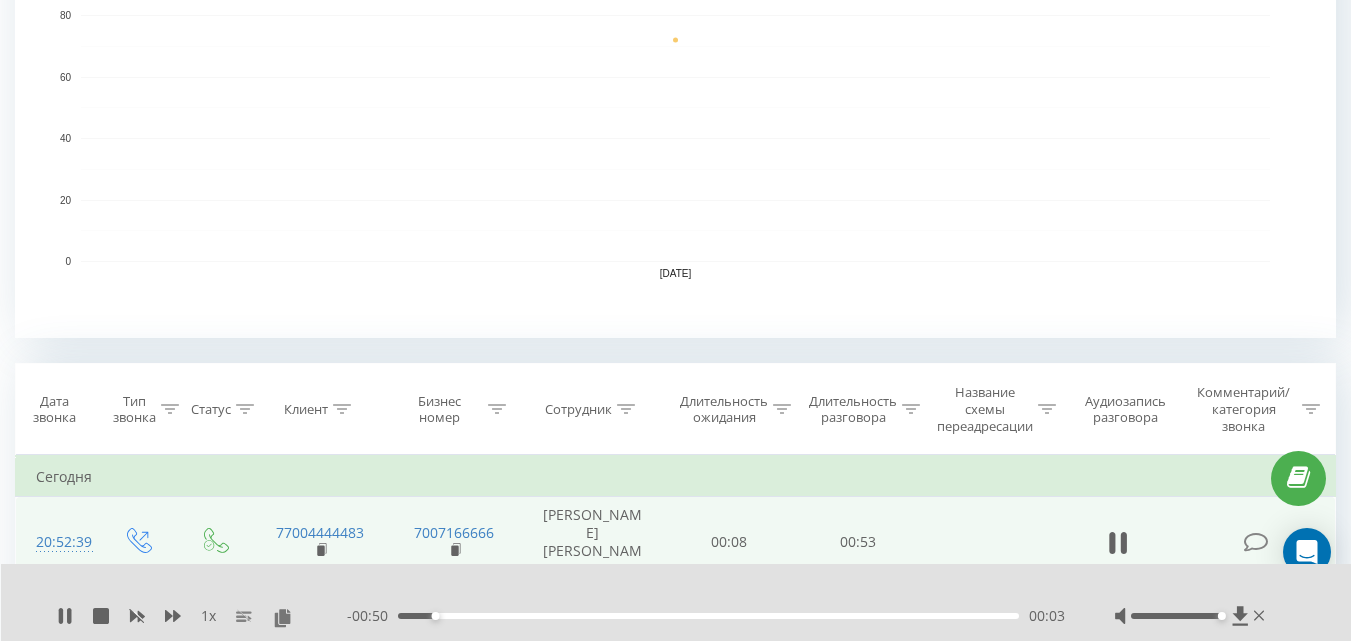 click 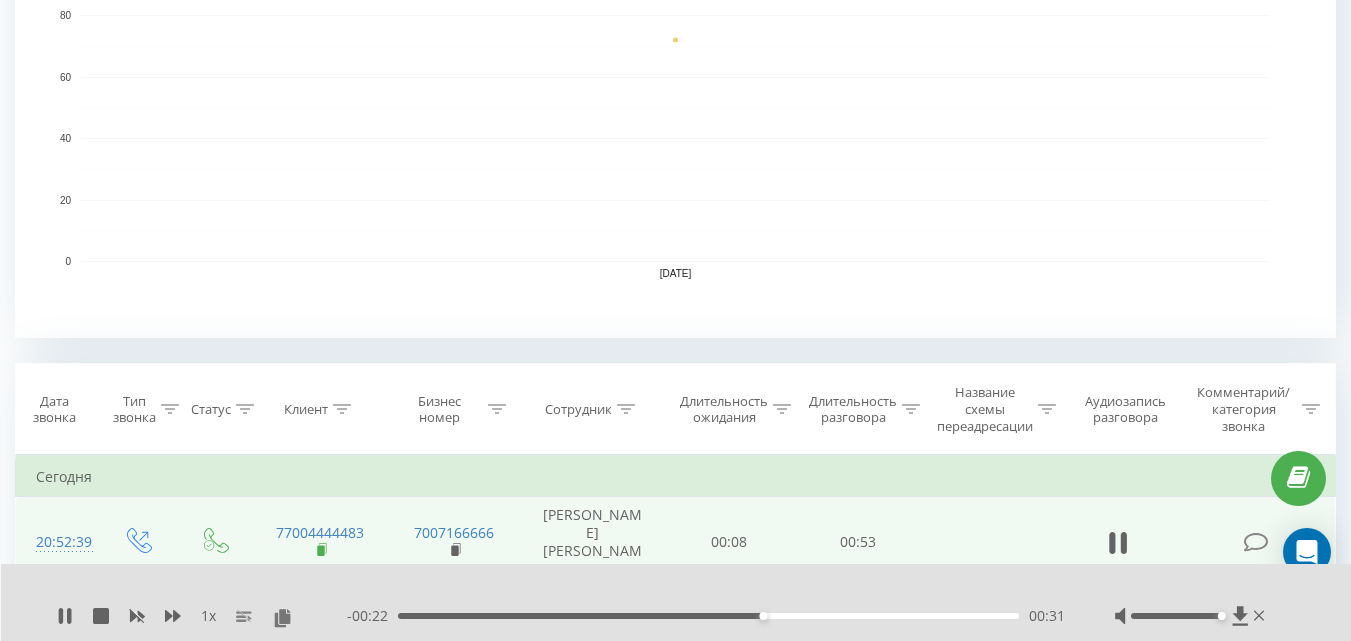 click 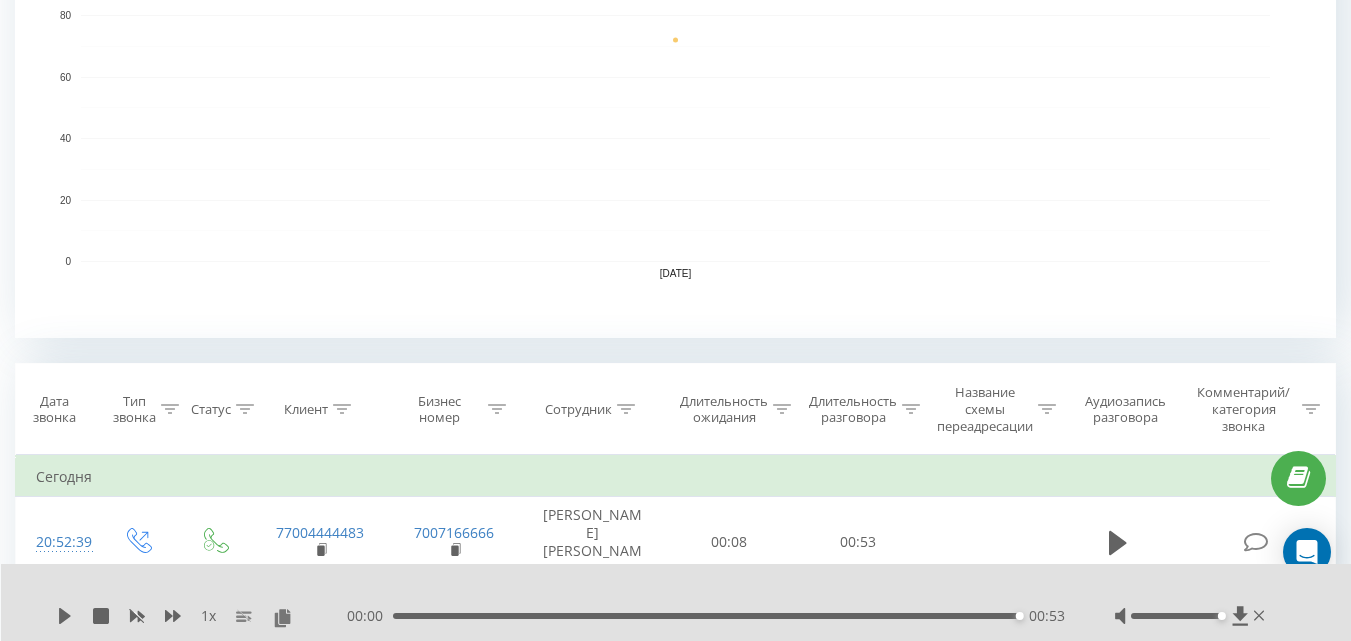 click at bounding box center (1192, 616) 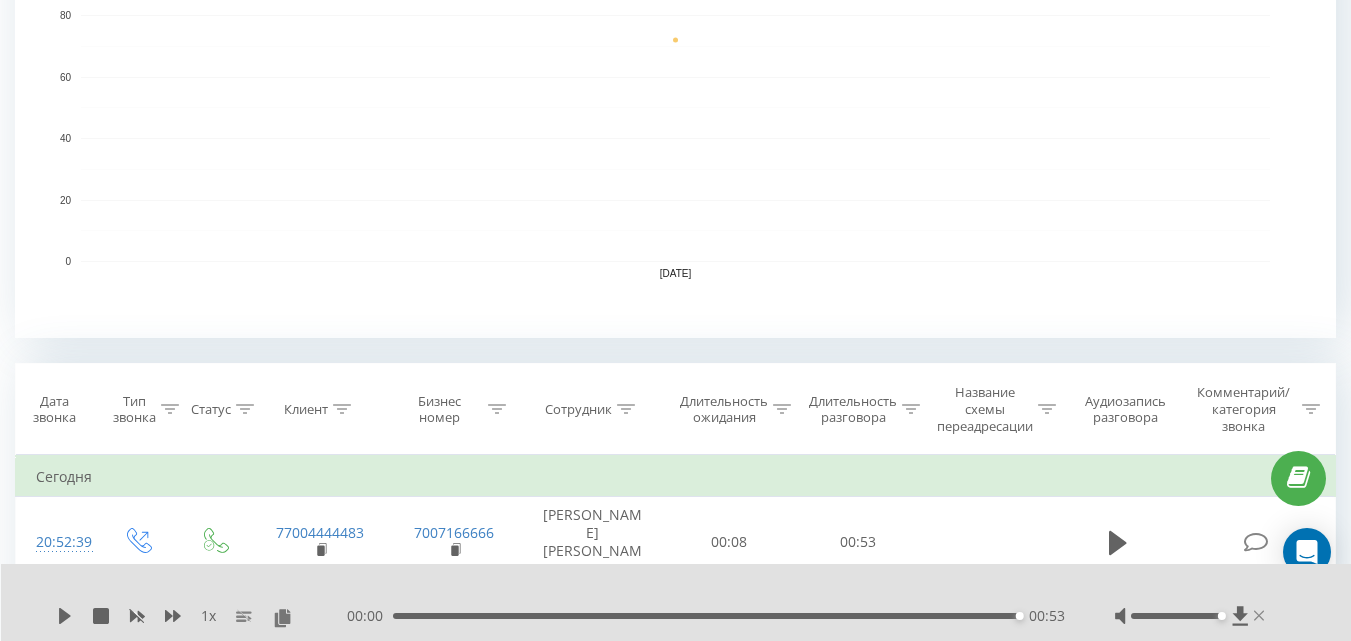click 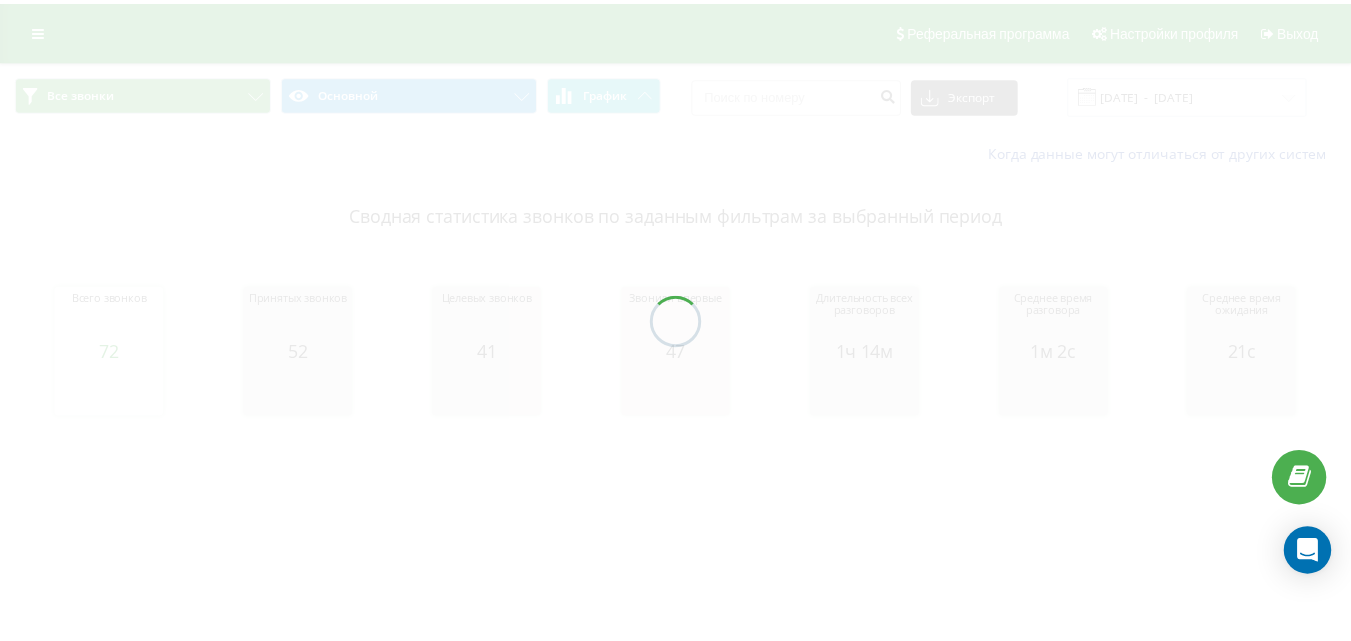 scroll, scrollTop: 0, scrollLeft: 0, axis: both 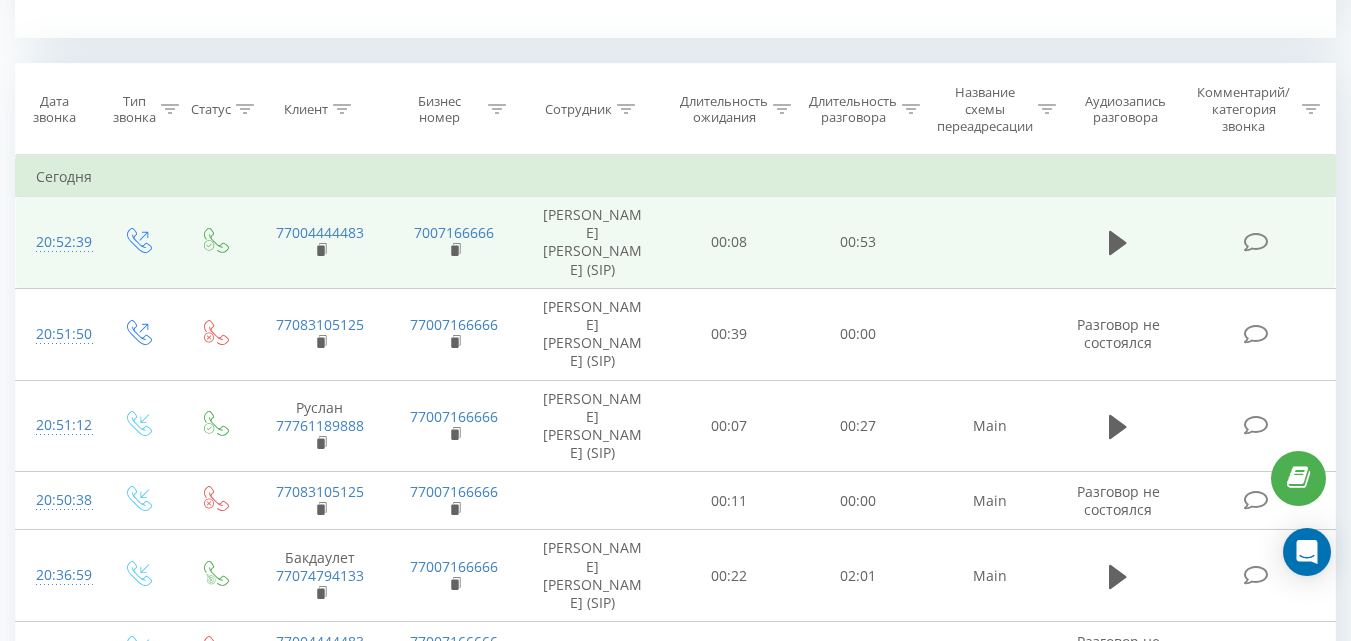 click on "77004444483" at bounding box center [320, 243] 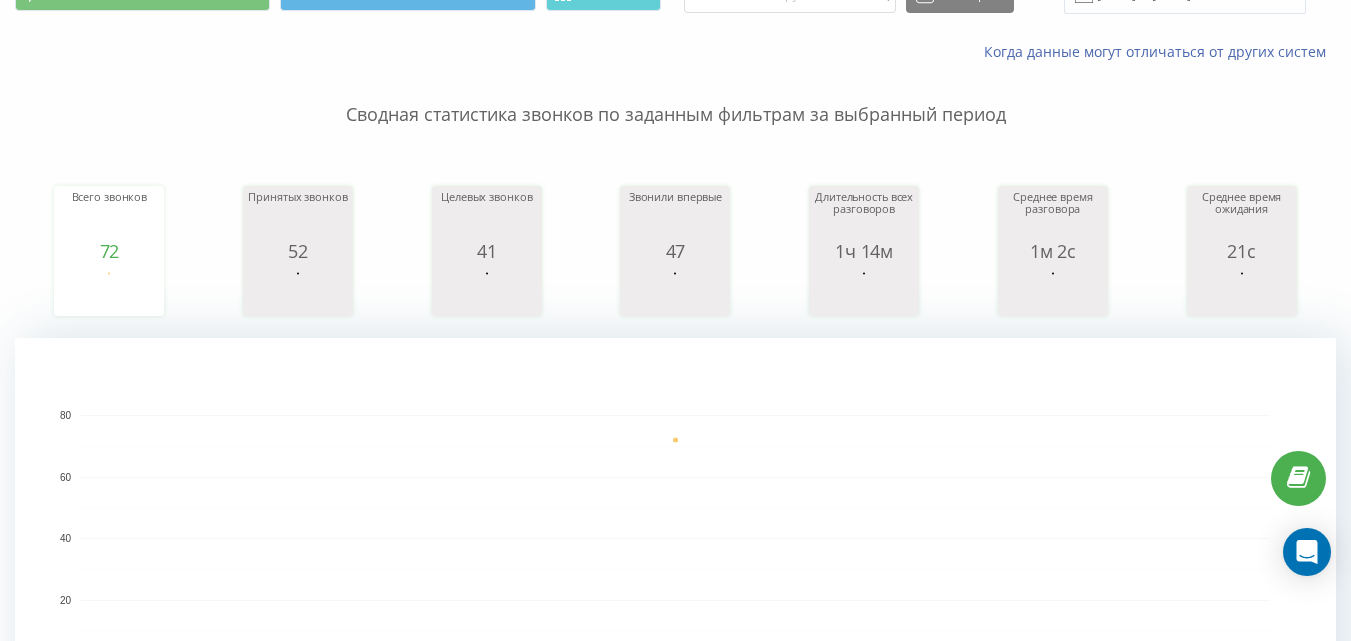 scroll, scrollTop: 0, scrollLeft: 0, axis: both 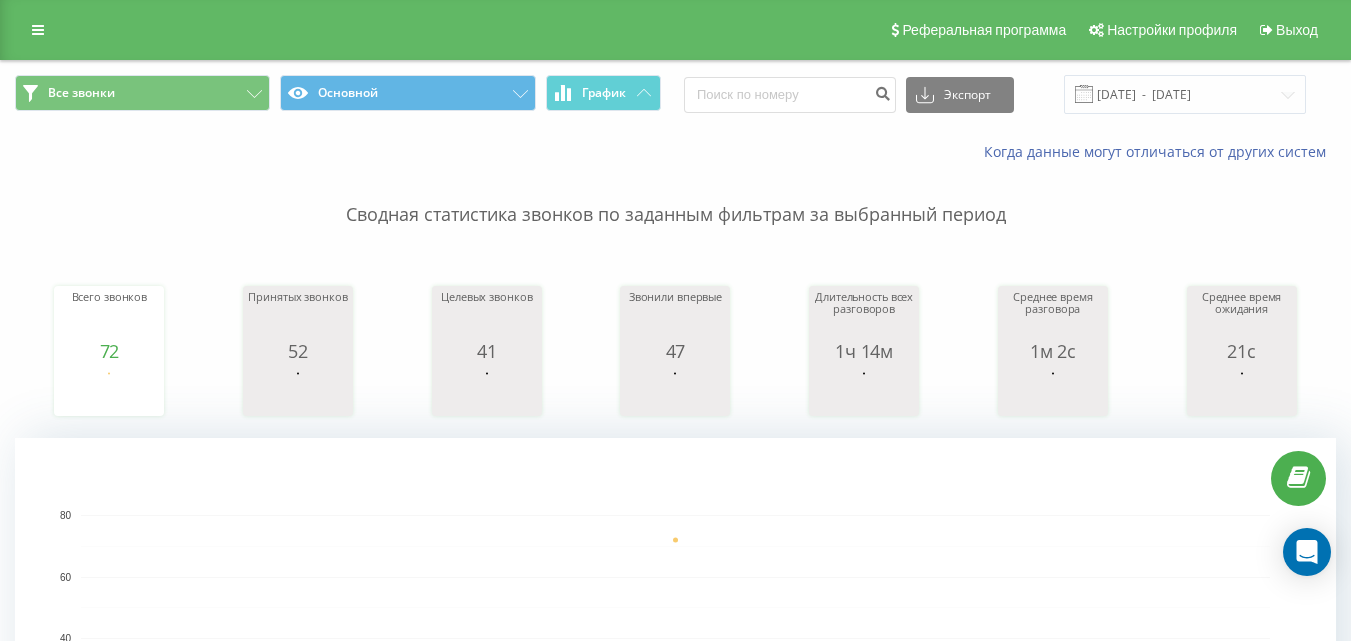 click on "Реферальная программа Настройки профиля Выход" at bounding box center (675, 30) 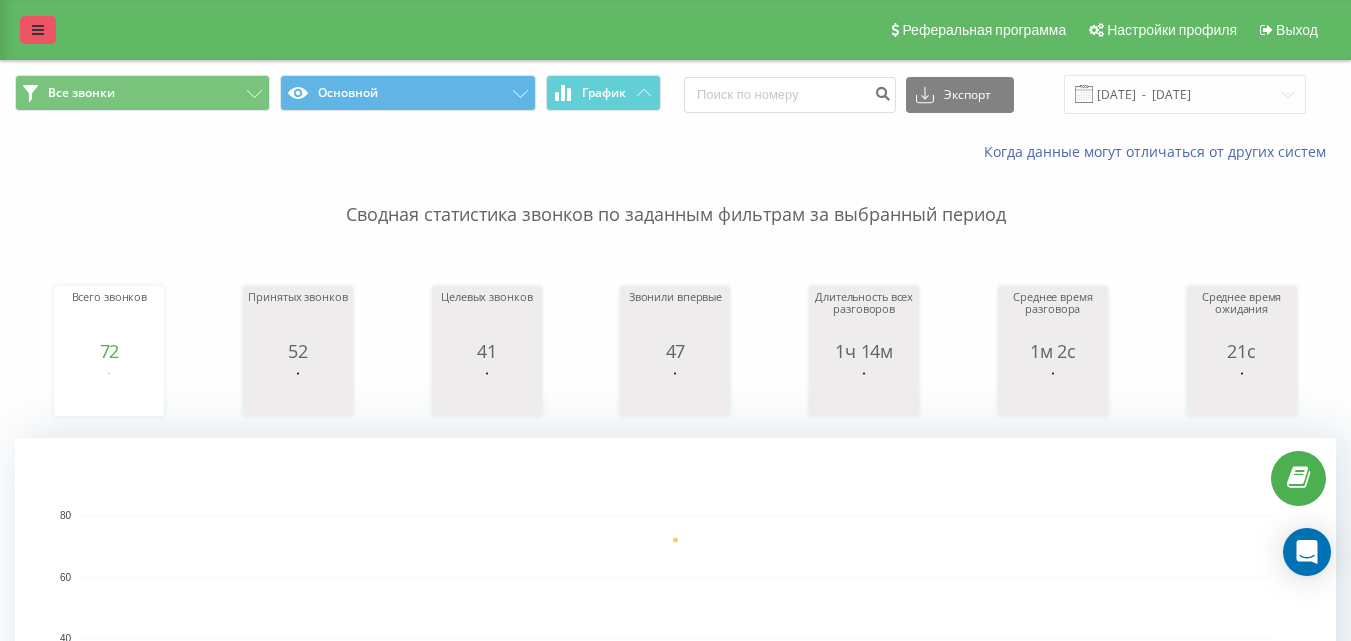 click at bounding box center (38, 30) 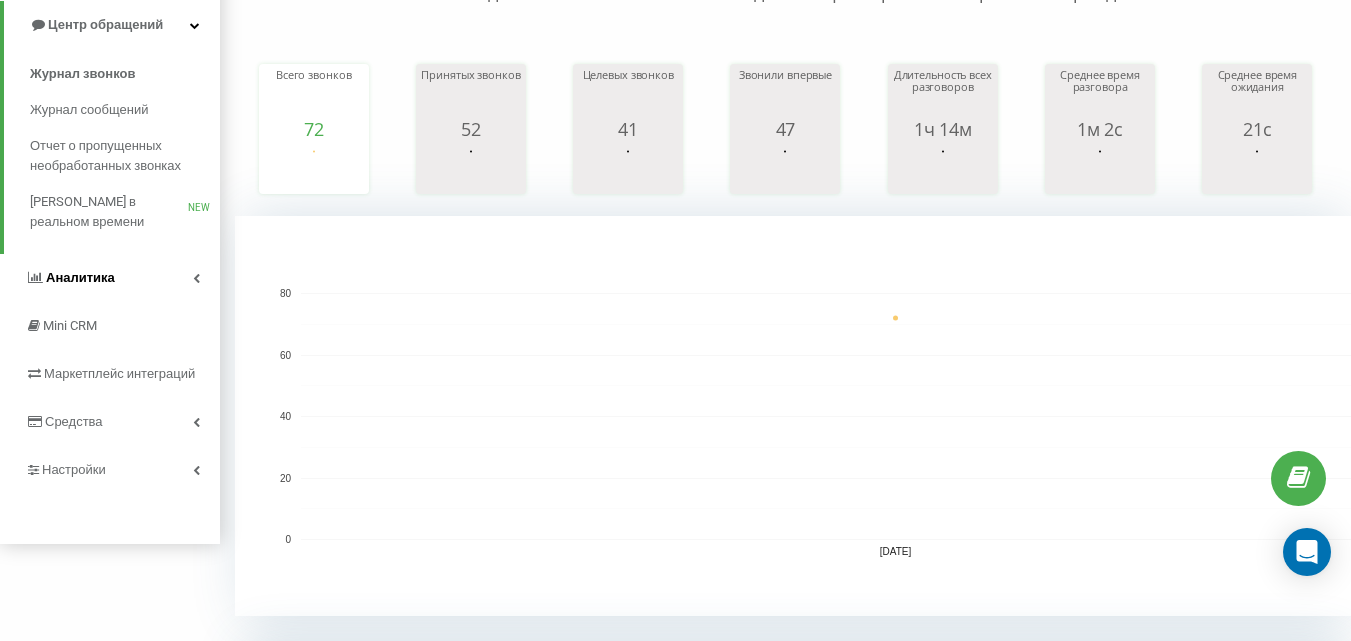 scroll, scrollTop: 200, scrollLeft: 0, axis: vertical 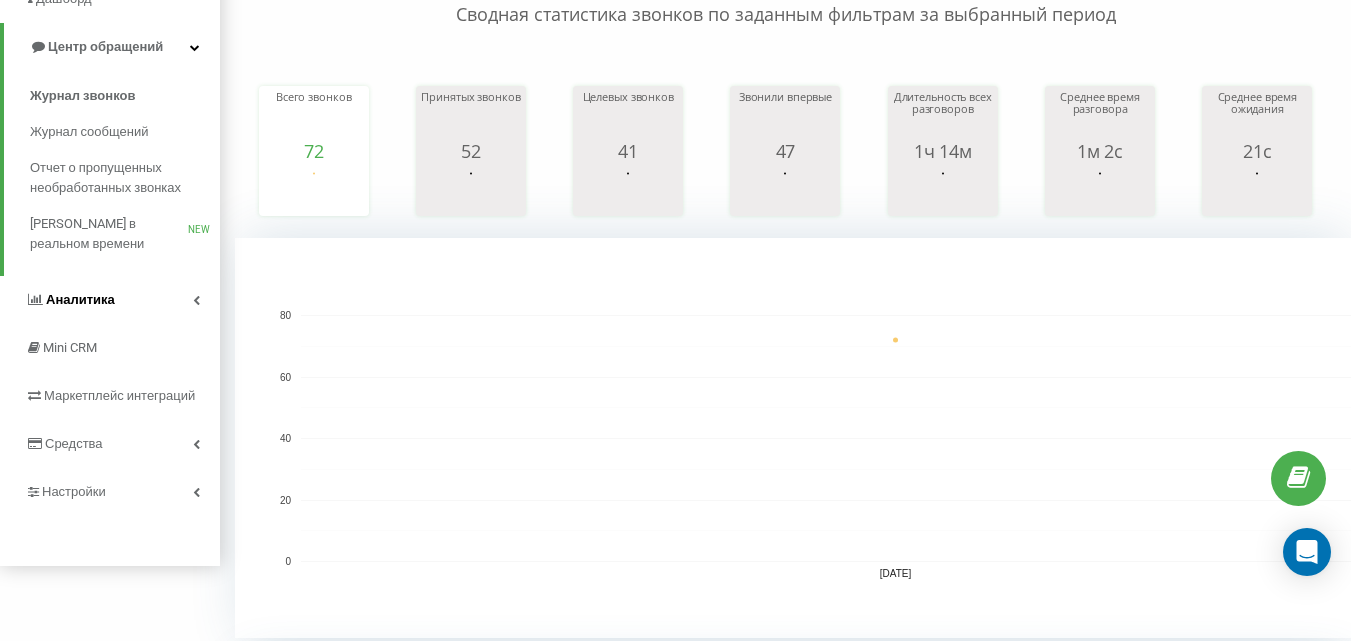 click on "Аналитика" at bounding box center [110, 300] 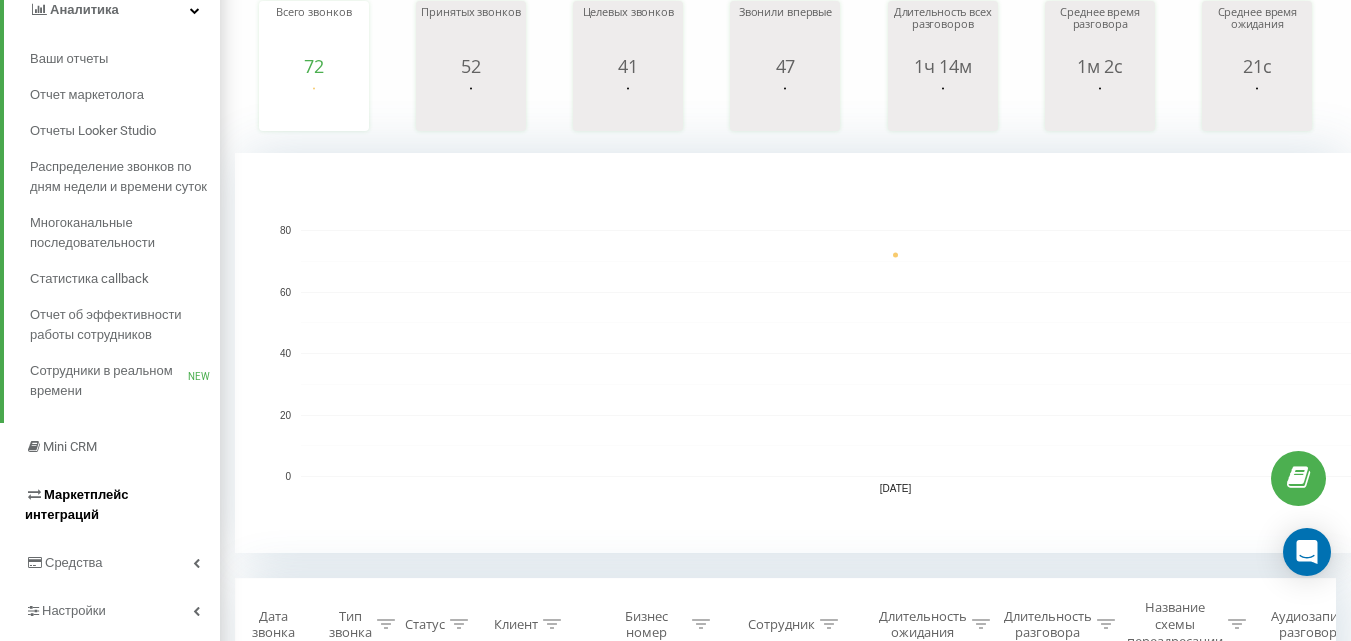 scroll, scrollTop: 500, scrollLeft: 0, axis: vertical 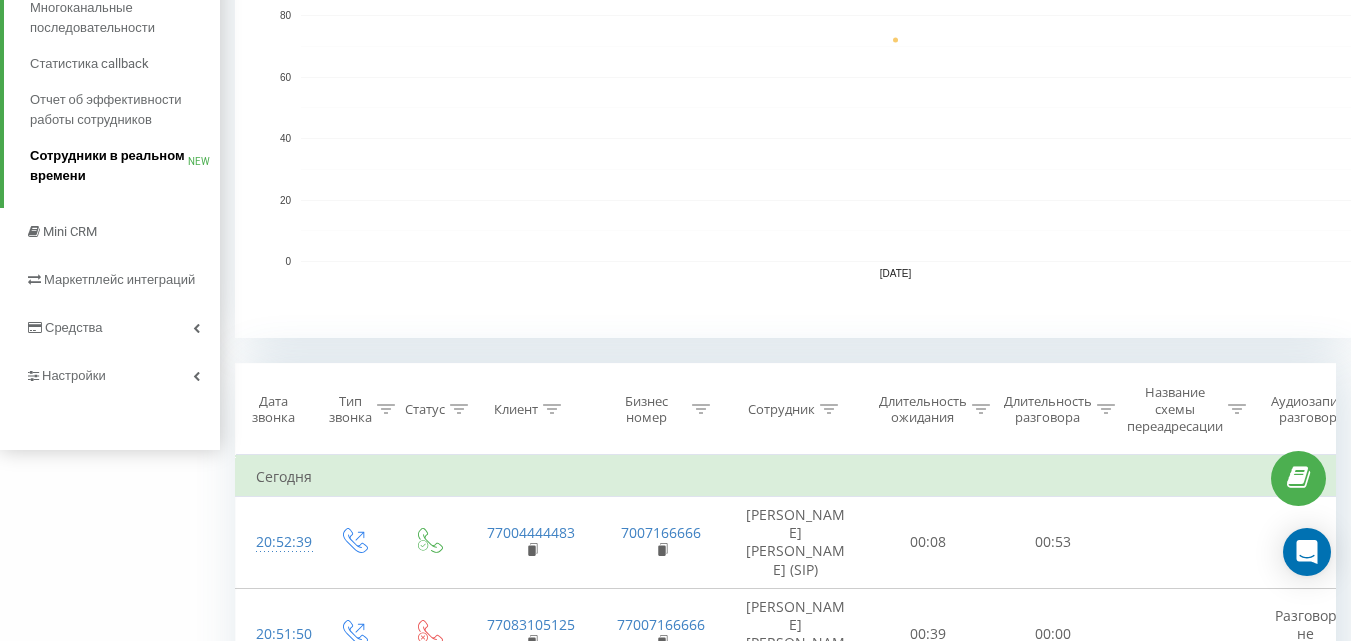 click on "Сотрудники в реальном времени" at bounding box center (109, 166) 